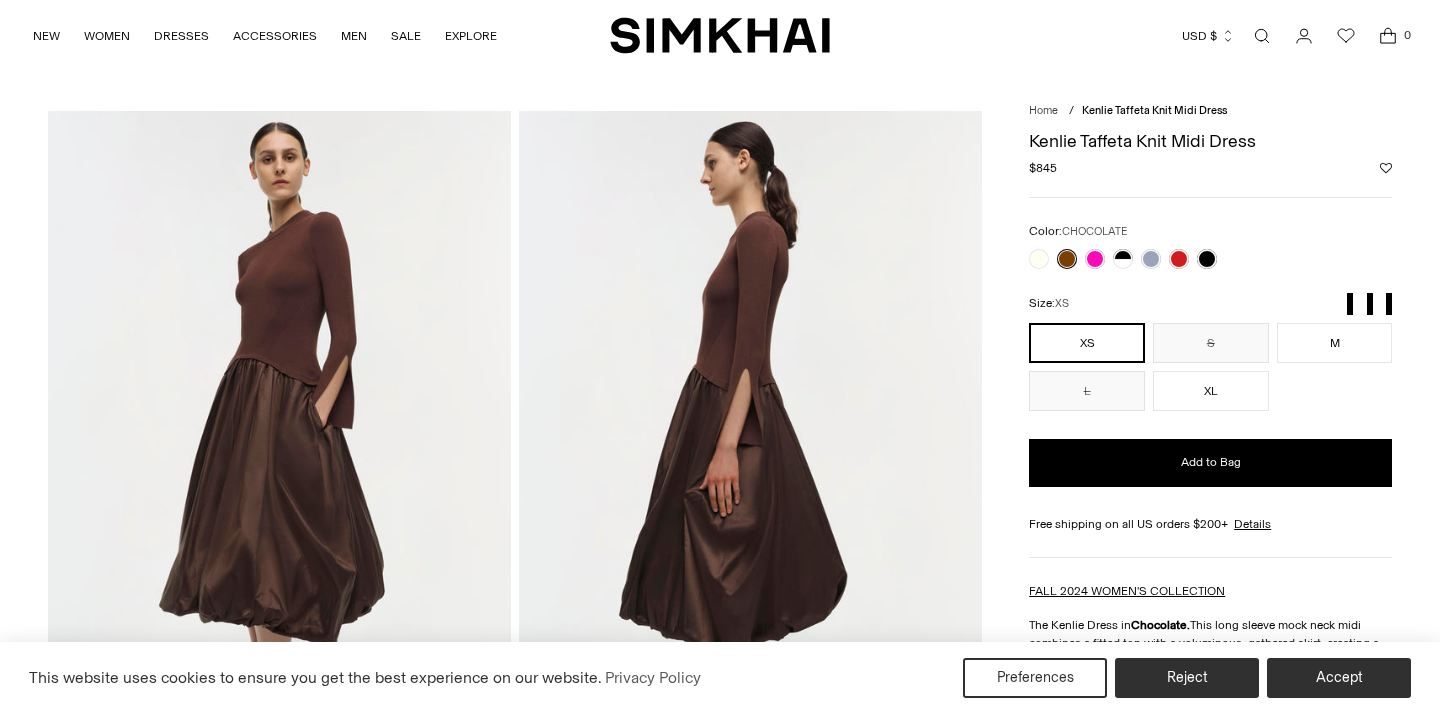 scroll, scrollTop: 0, scrollLeft: 0, axis: both 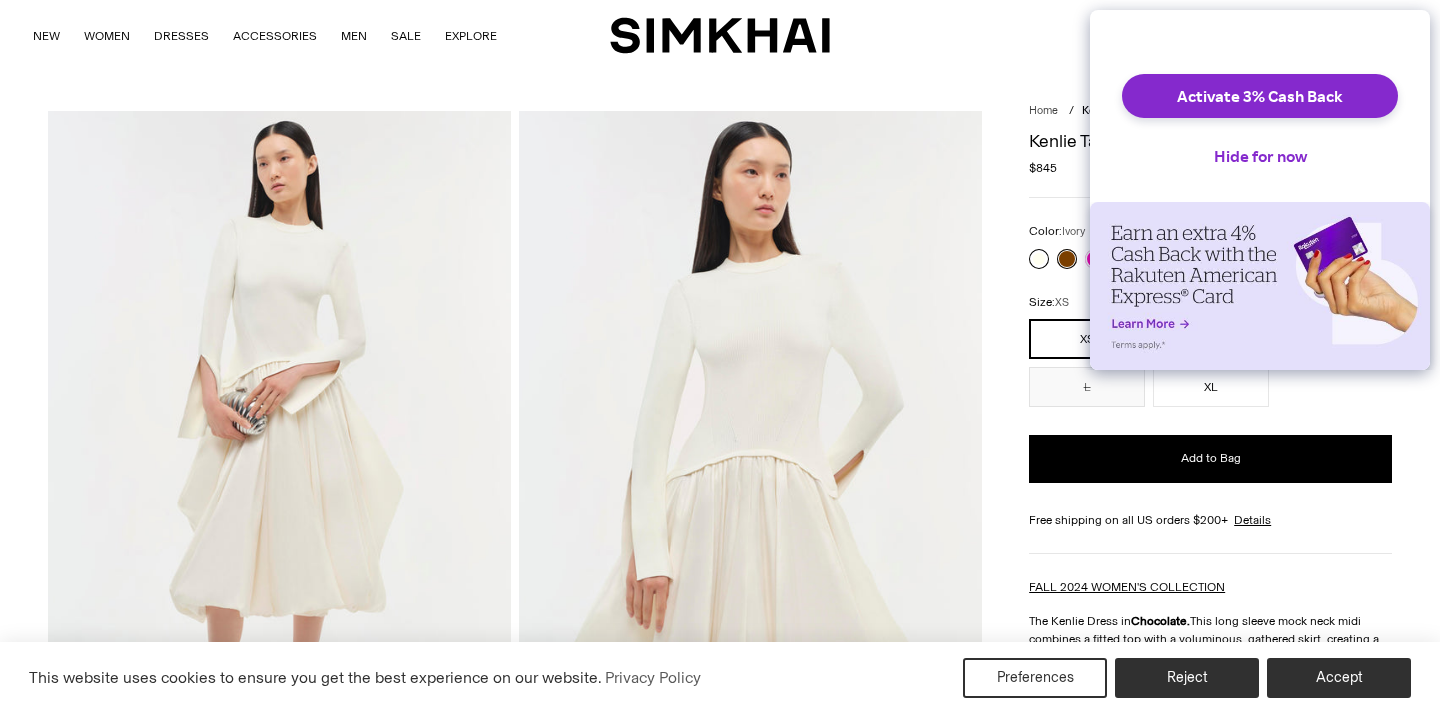 click at bounding box center (1039, 259) 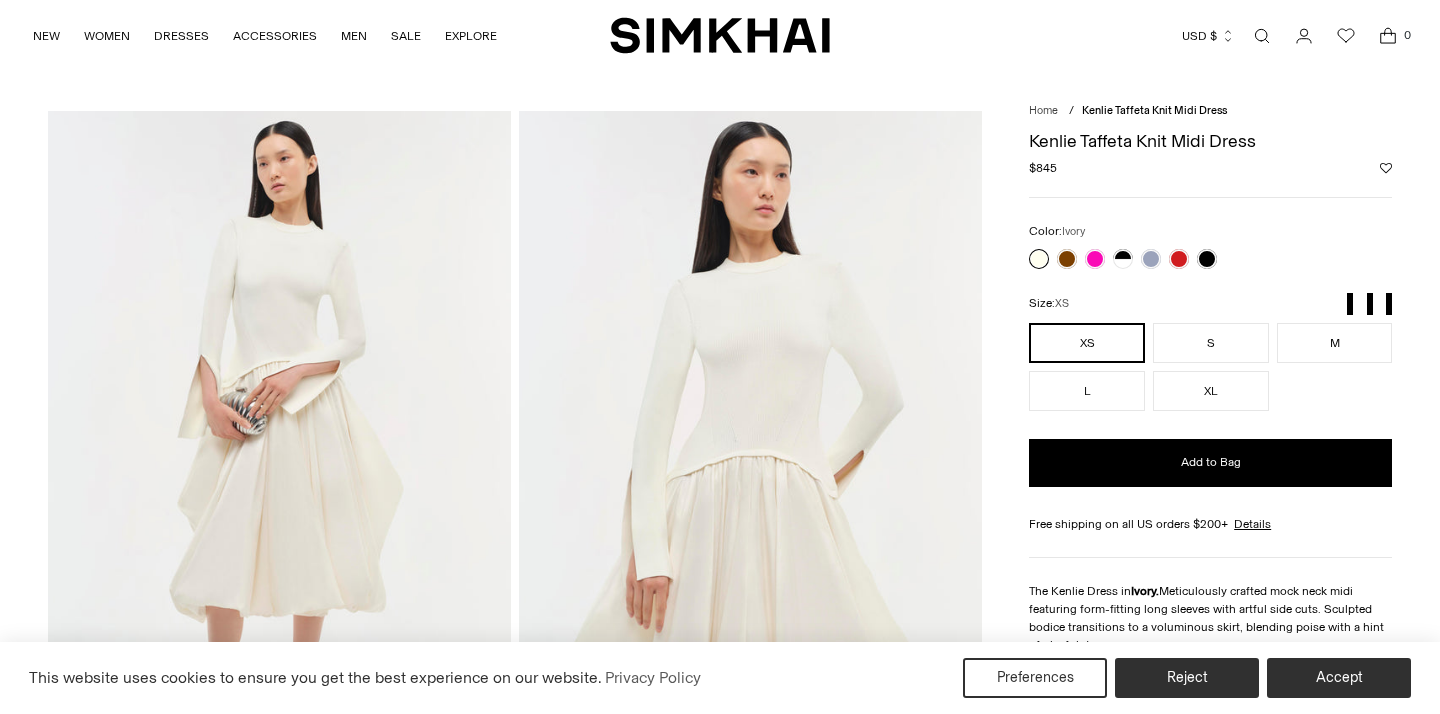 scroll, scrollTop: 0, scrollLeft: 0, axis: both 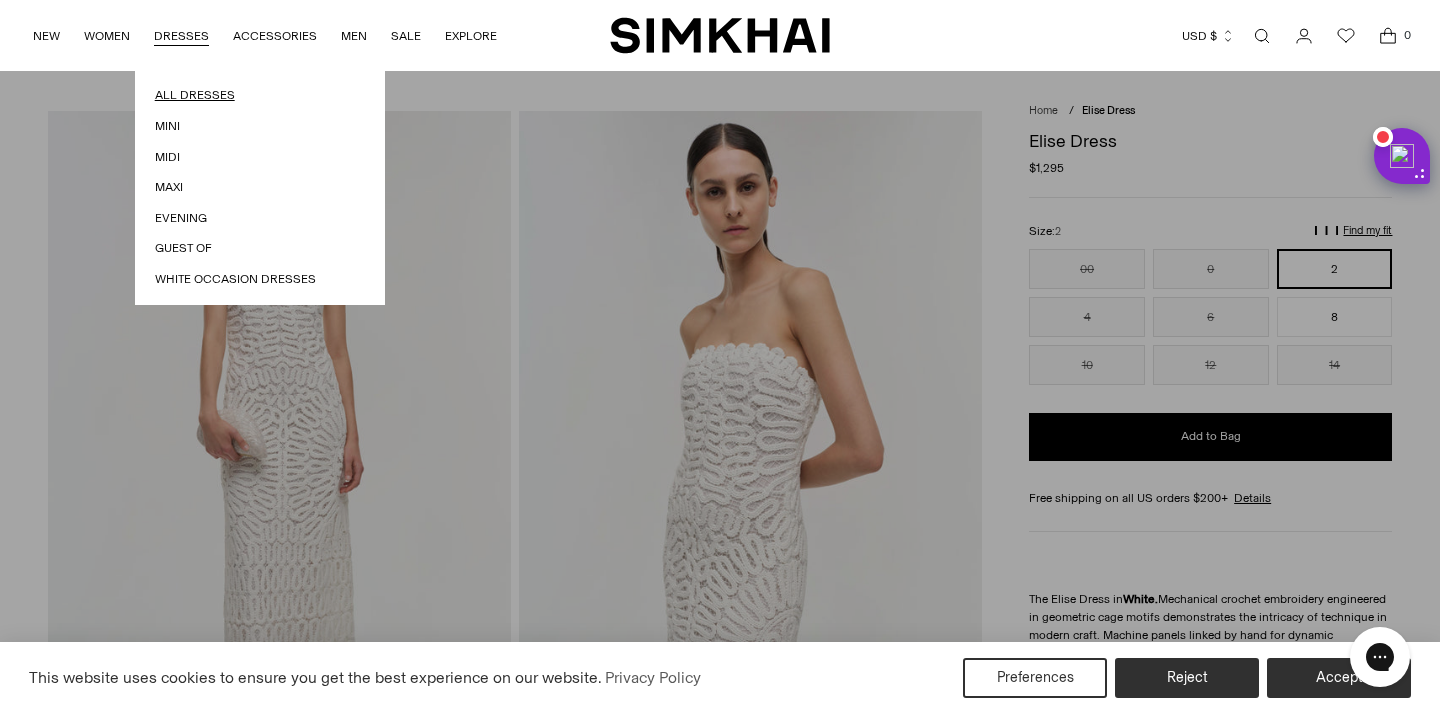 click on "All Dresses" at bounding box center (260, 95) 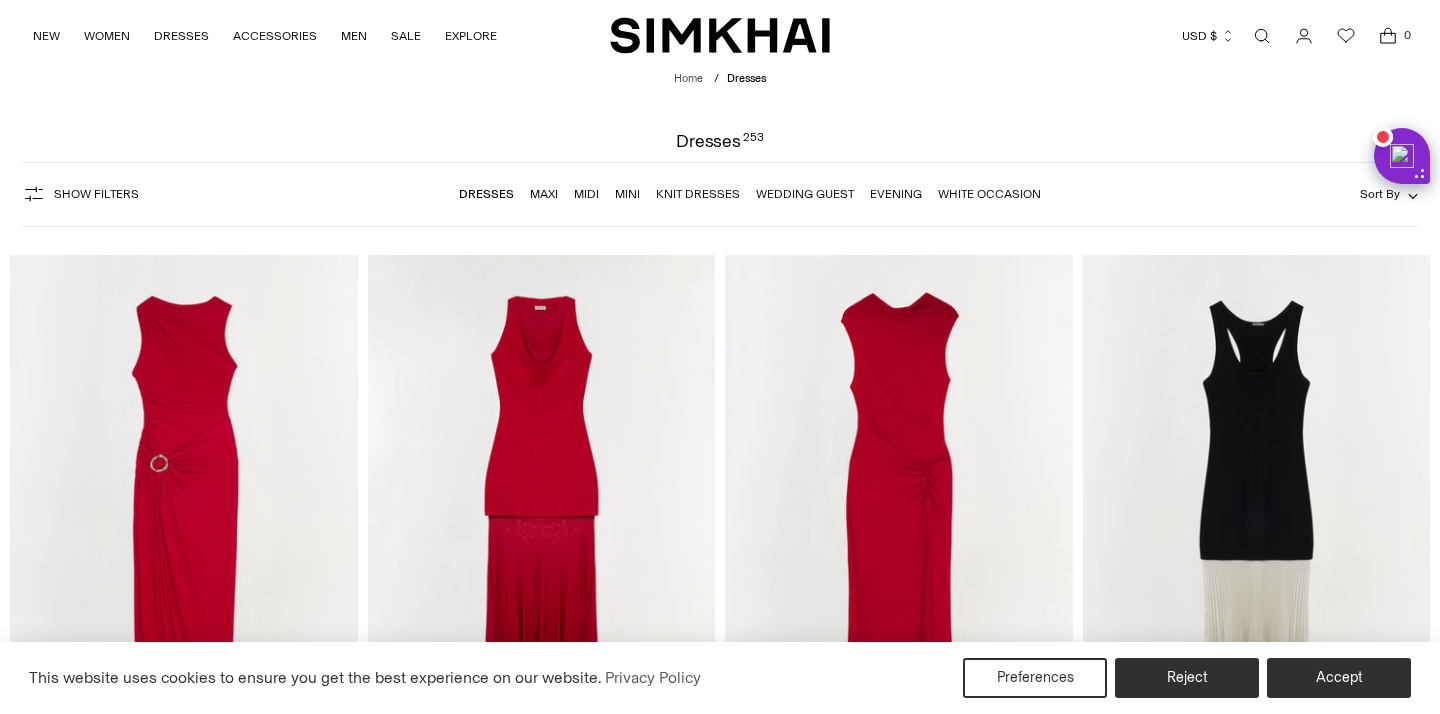 scroll, scrollTop: 0, scrollLeft: 0, axis: both 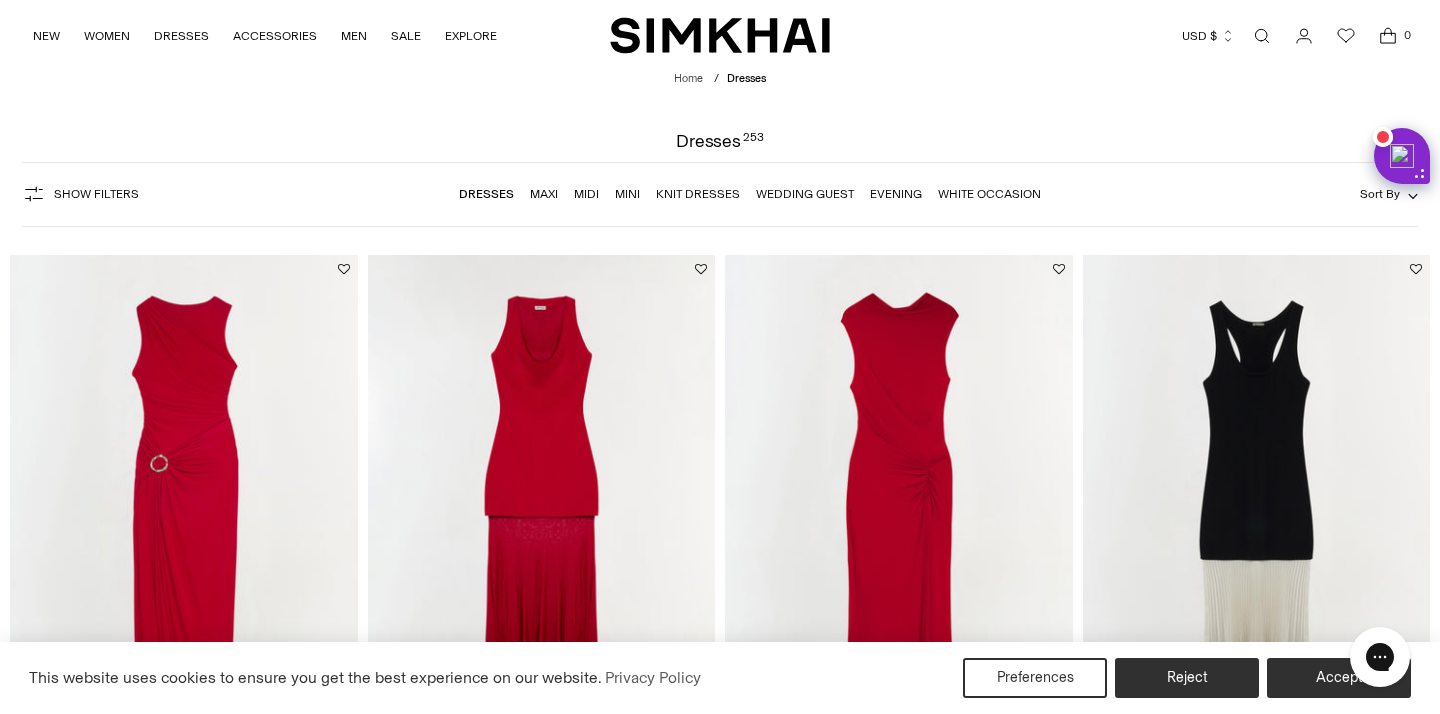click on "White Occasion" at bounding box center (989, 194) 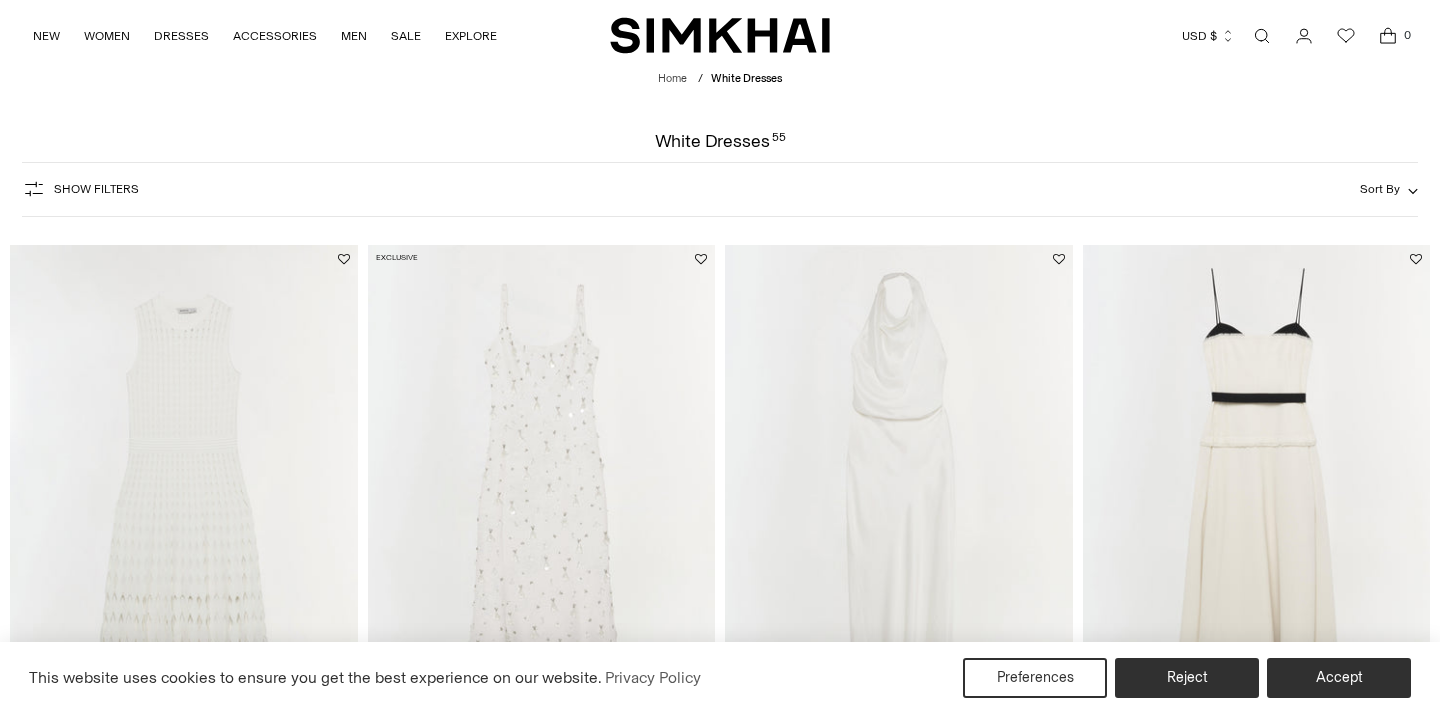 scroll, scrollTop: 0, scrollLeft: 0, axis: both 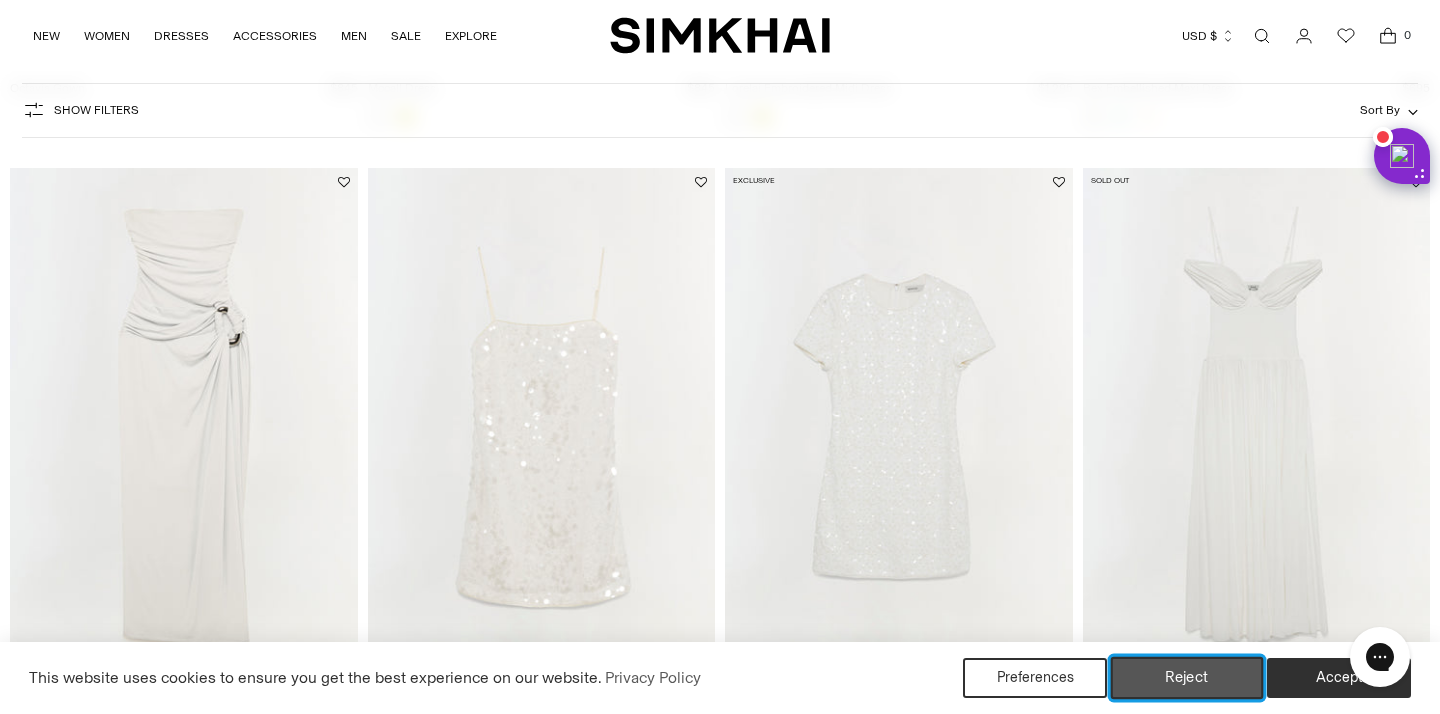 click on "Reject" at bounding box center (1187, 678) 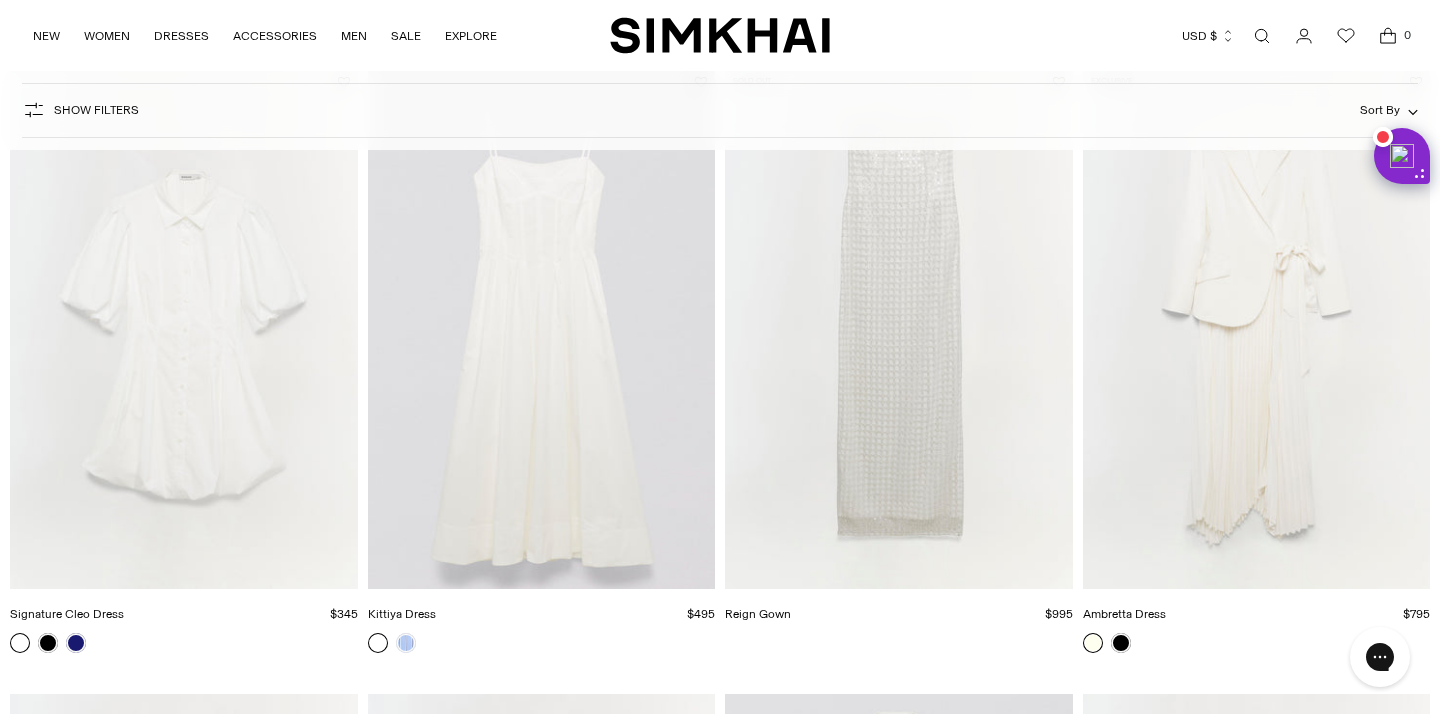 scroll, scrollTop: 3247, scrollLeft: 0, axis: vertical 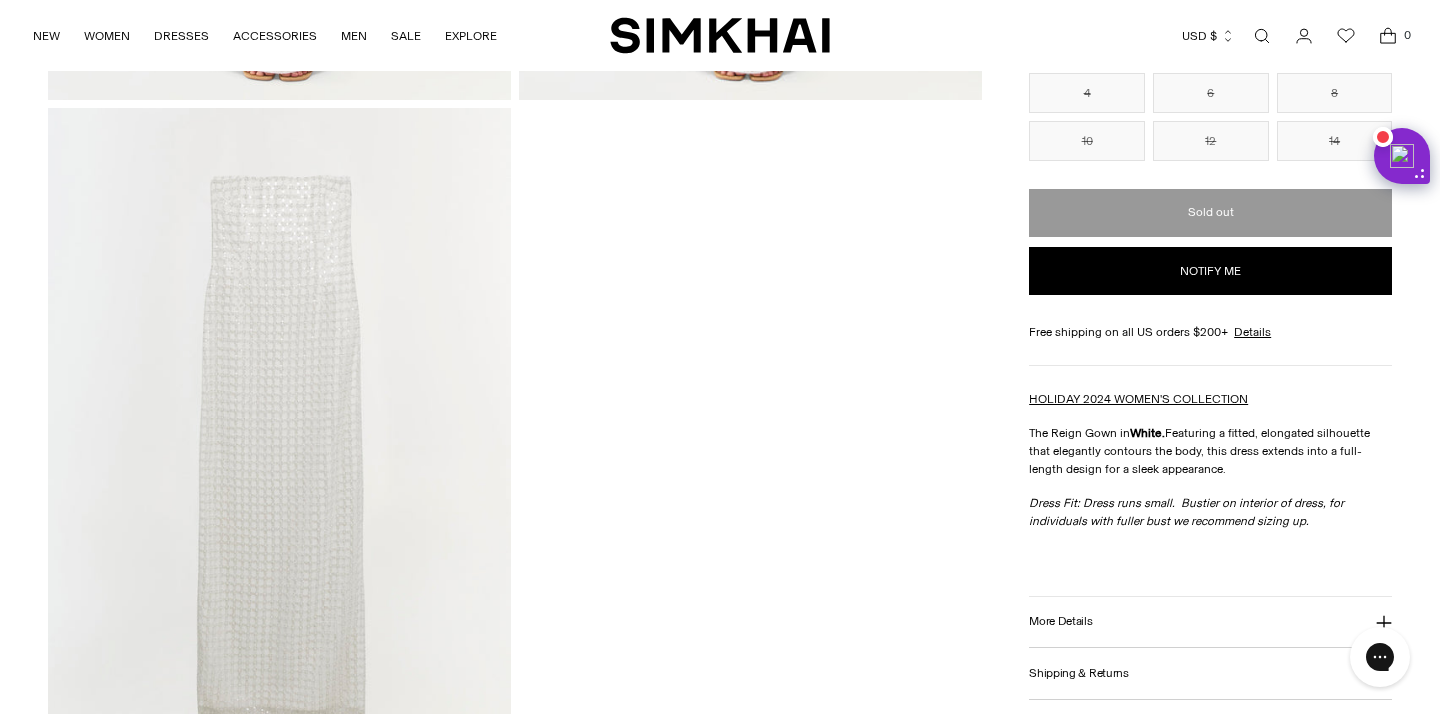 click at bounding box center (279, 455) 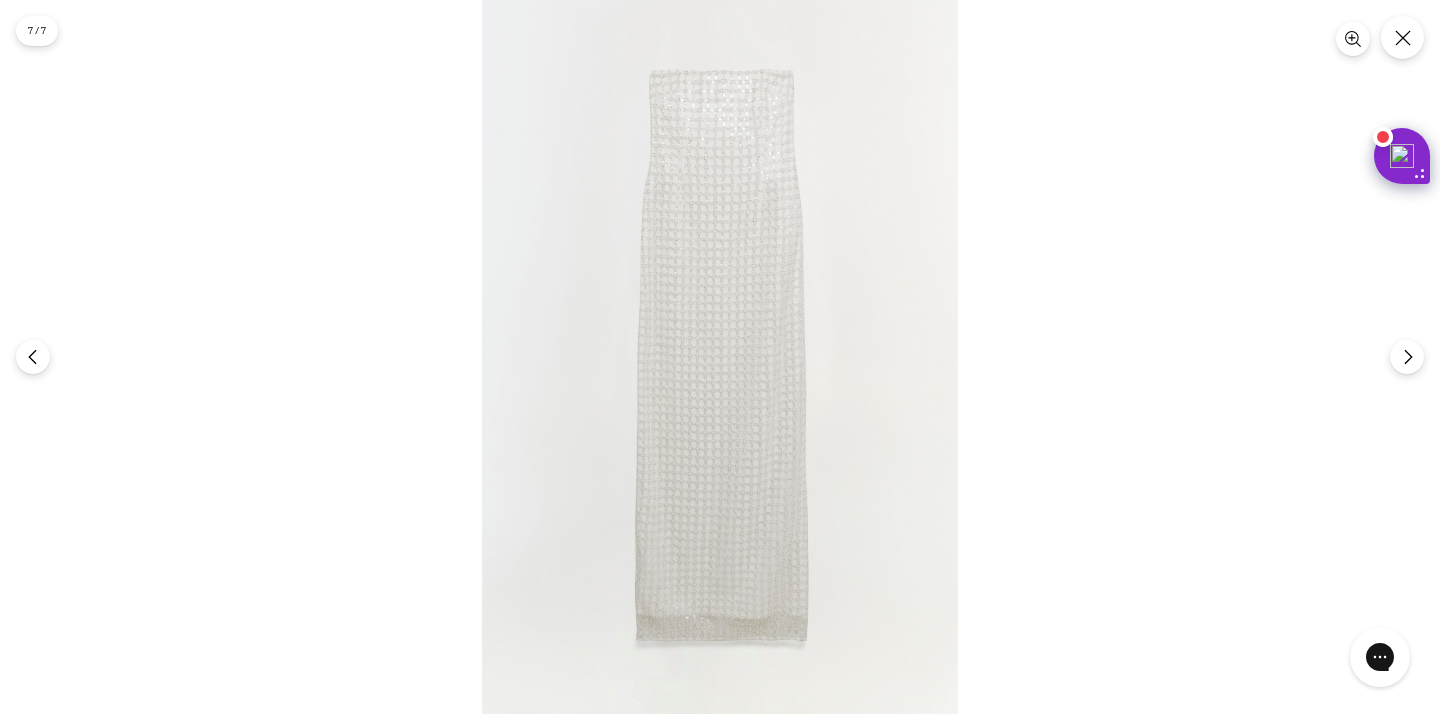 click at bounding box center [720, 357] 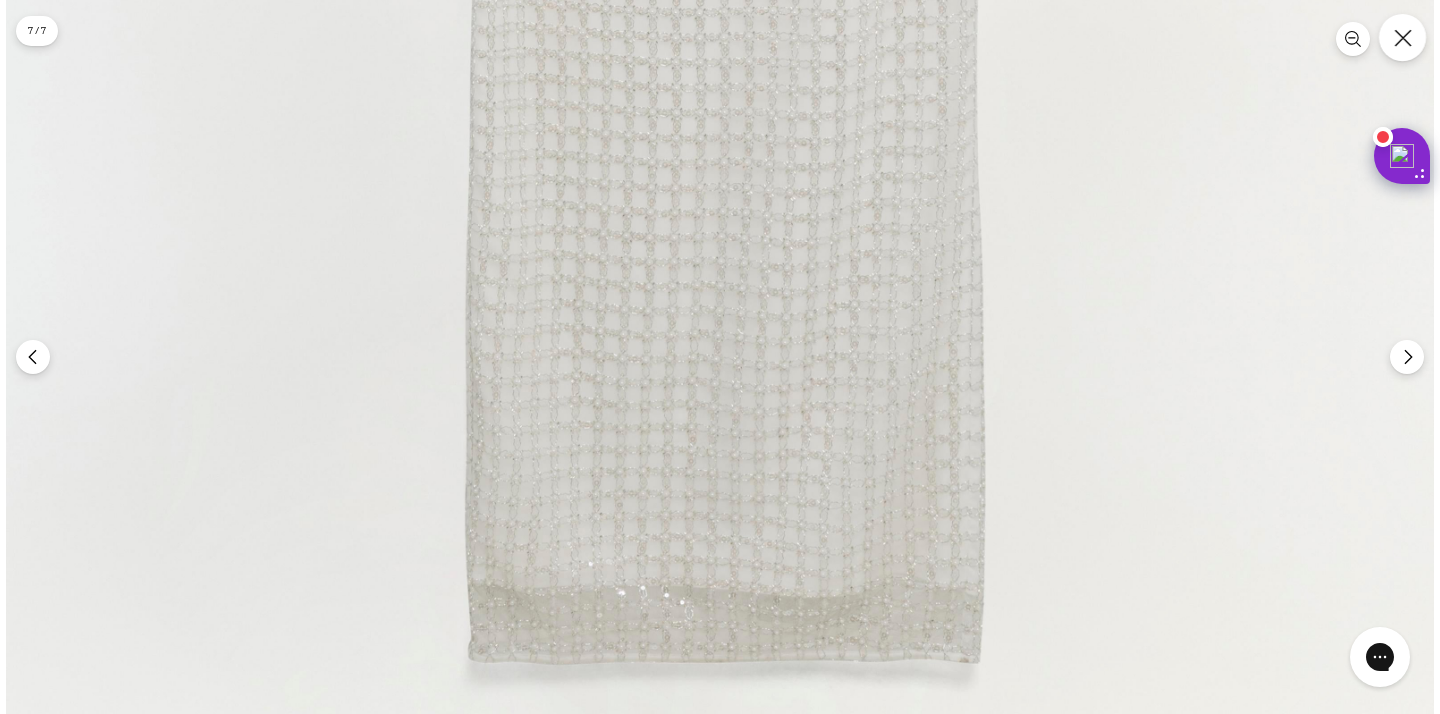 click at bounding box center (1402, 37) 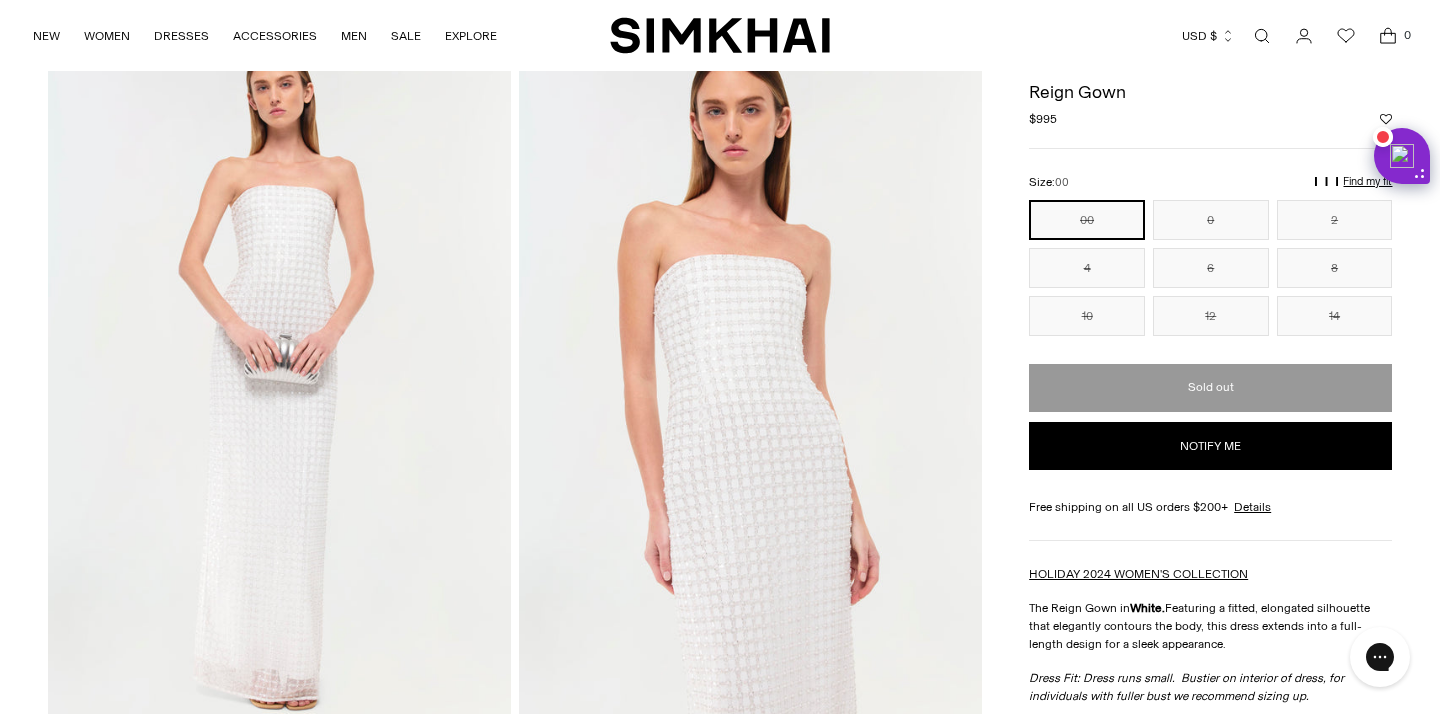 scroll, scrollTop: 0, scrollLeft: 0, axis: both 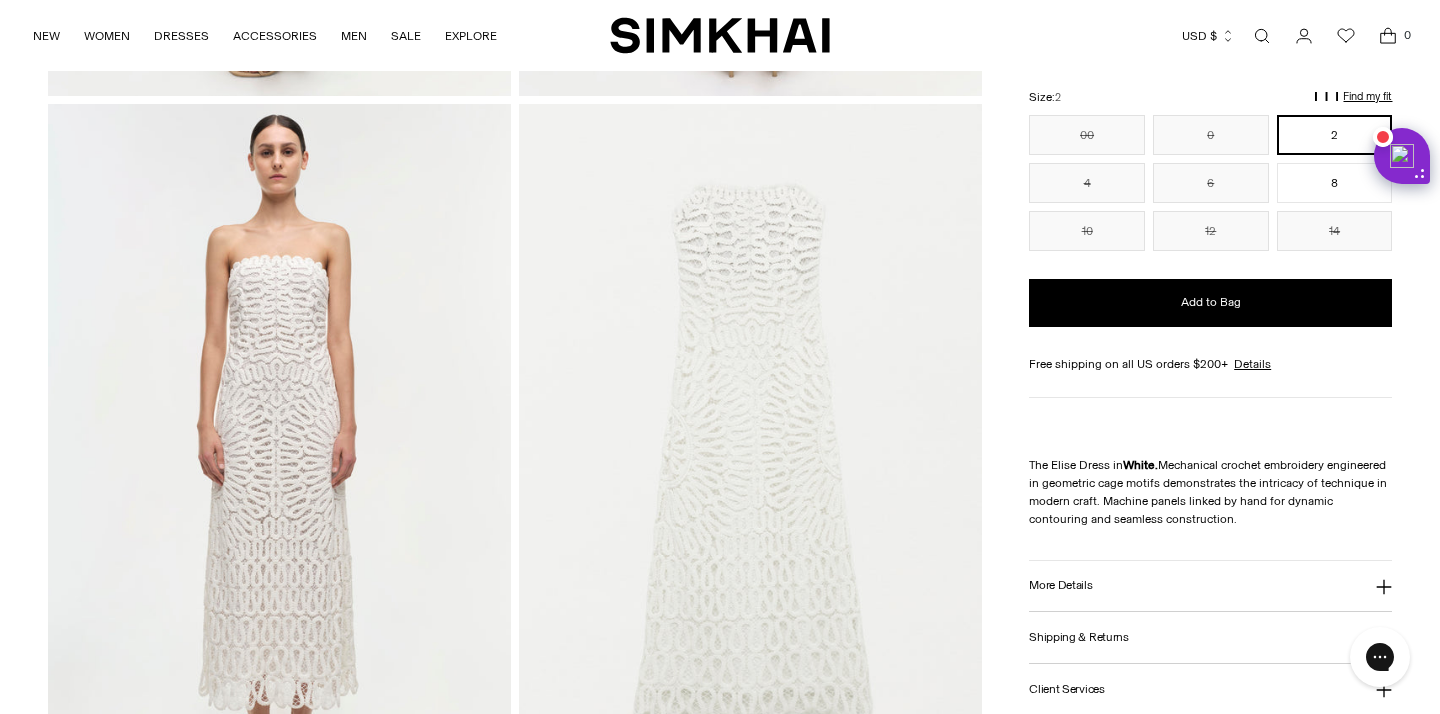 click on "More Details" at bounding box center (1210, 586) 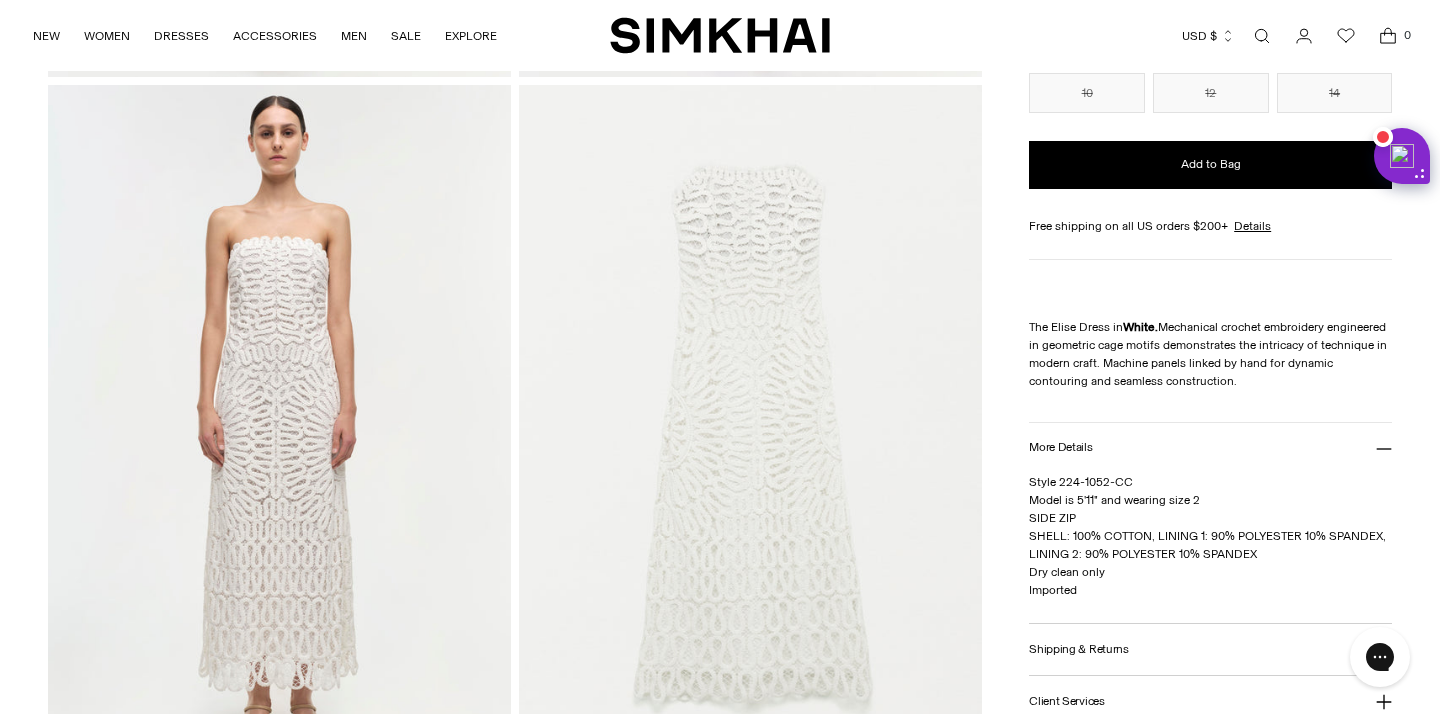 scroll, scrollTop: 1437, scrollLeft: 0, axis: vertical 